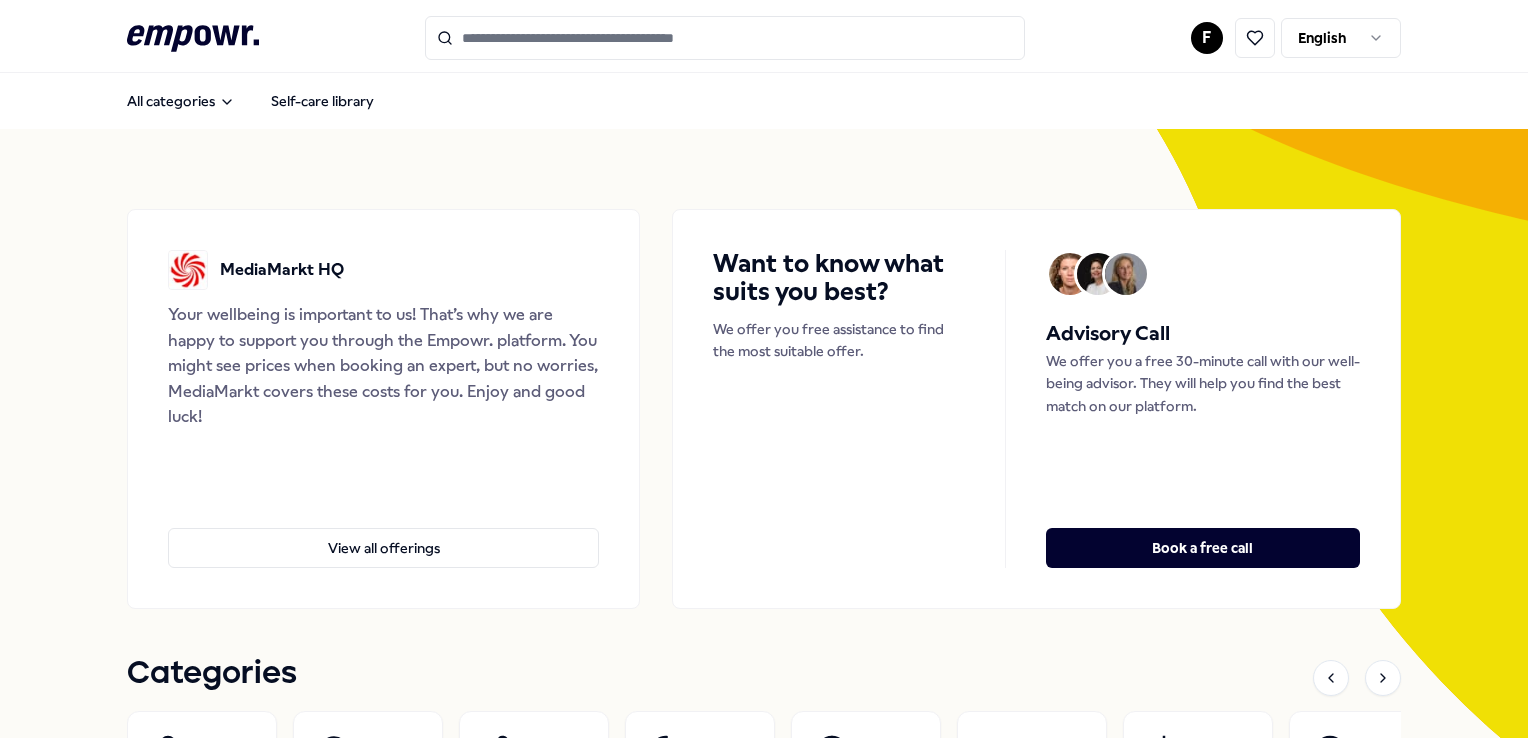 click 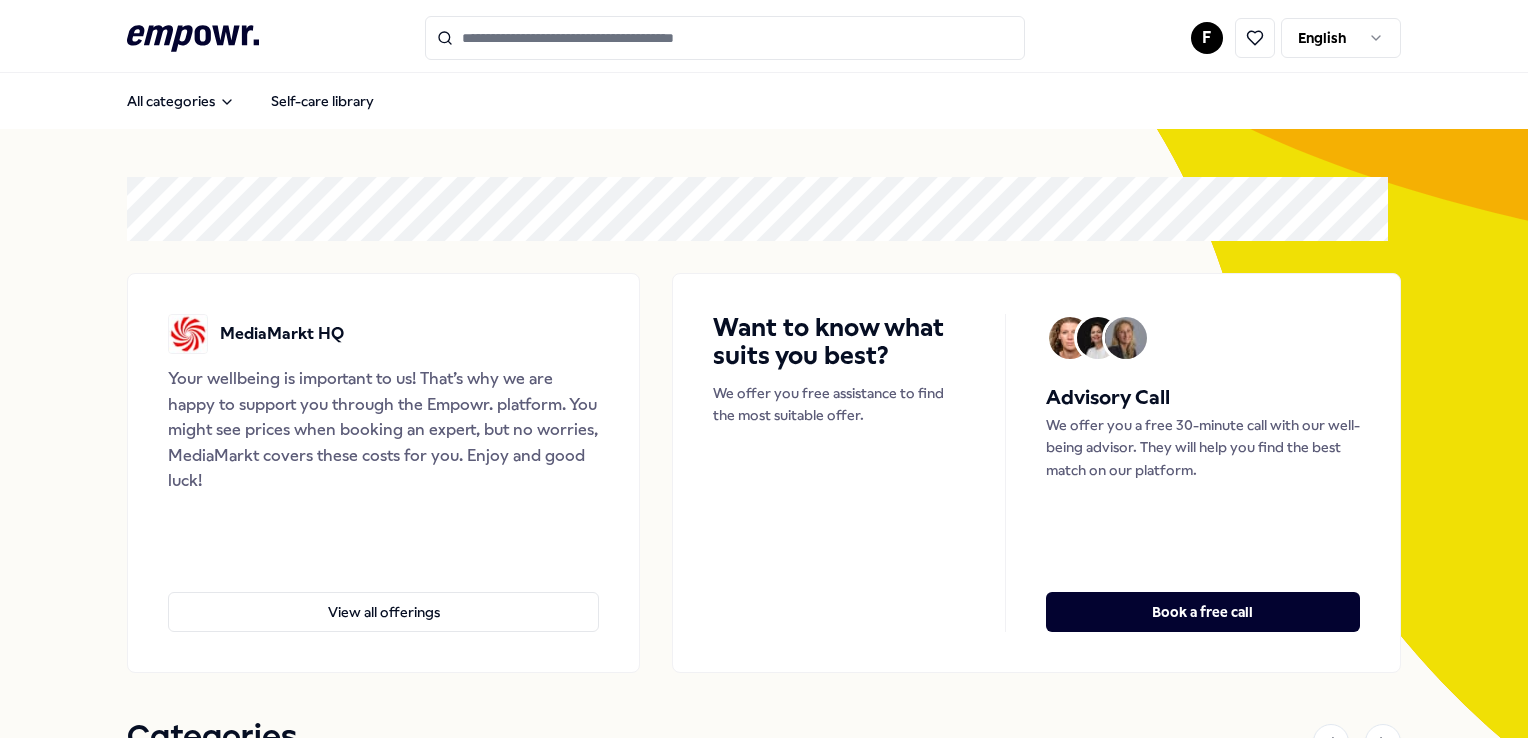 scroll, scrollTop: 0, scrollLeft: 0, axis: both 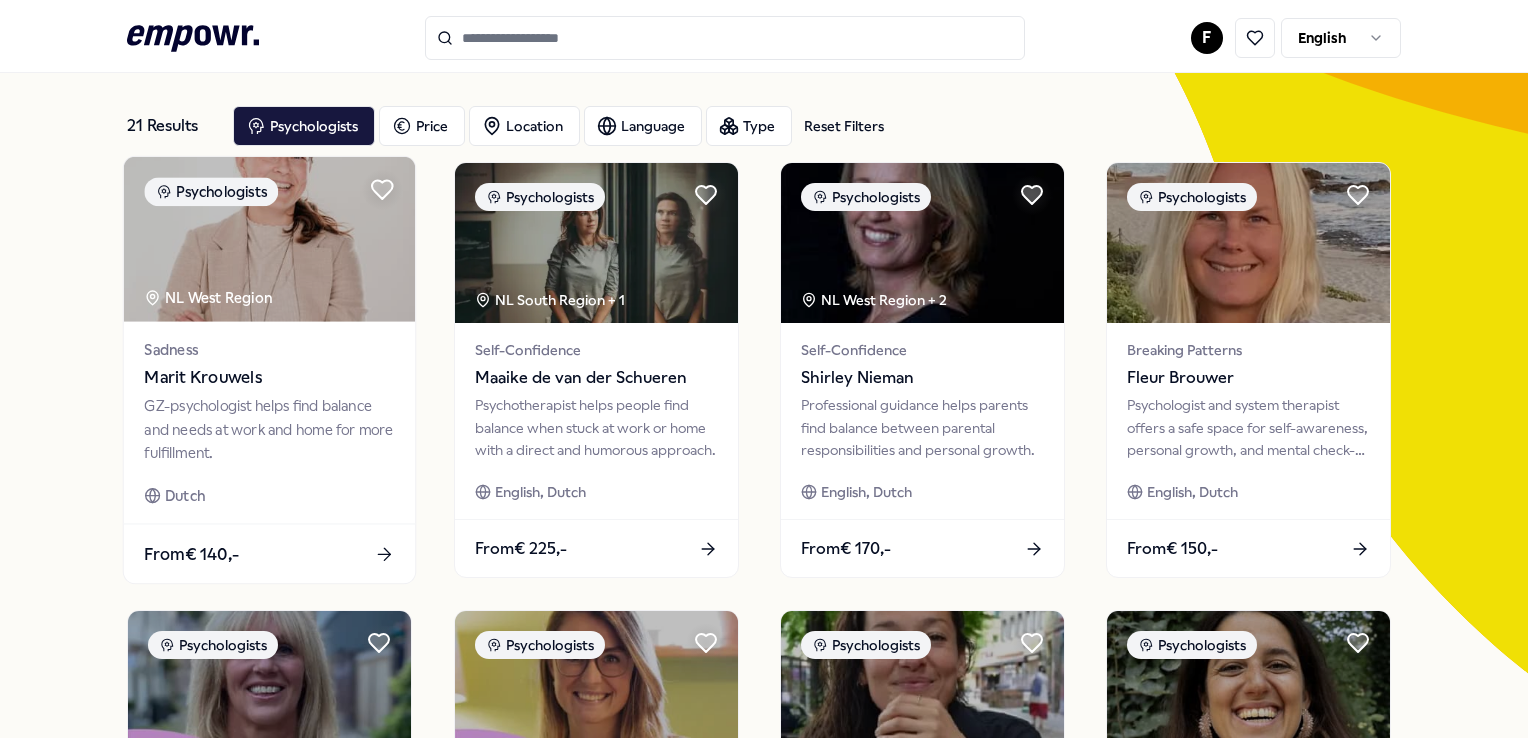 click at bounding box center [269, 239] 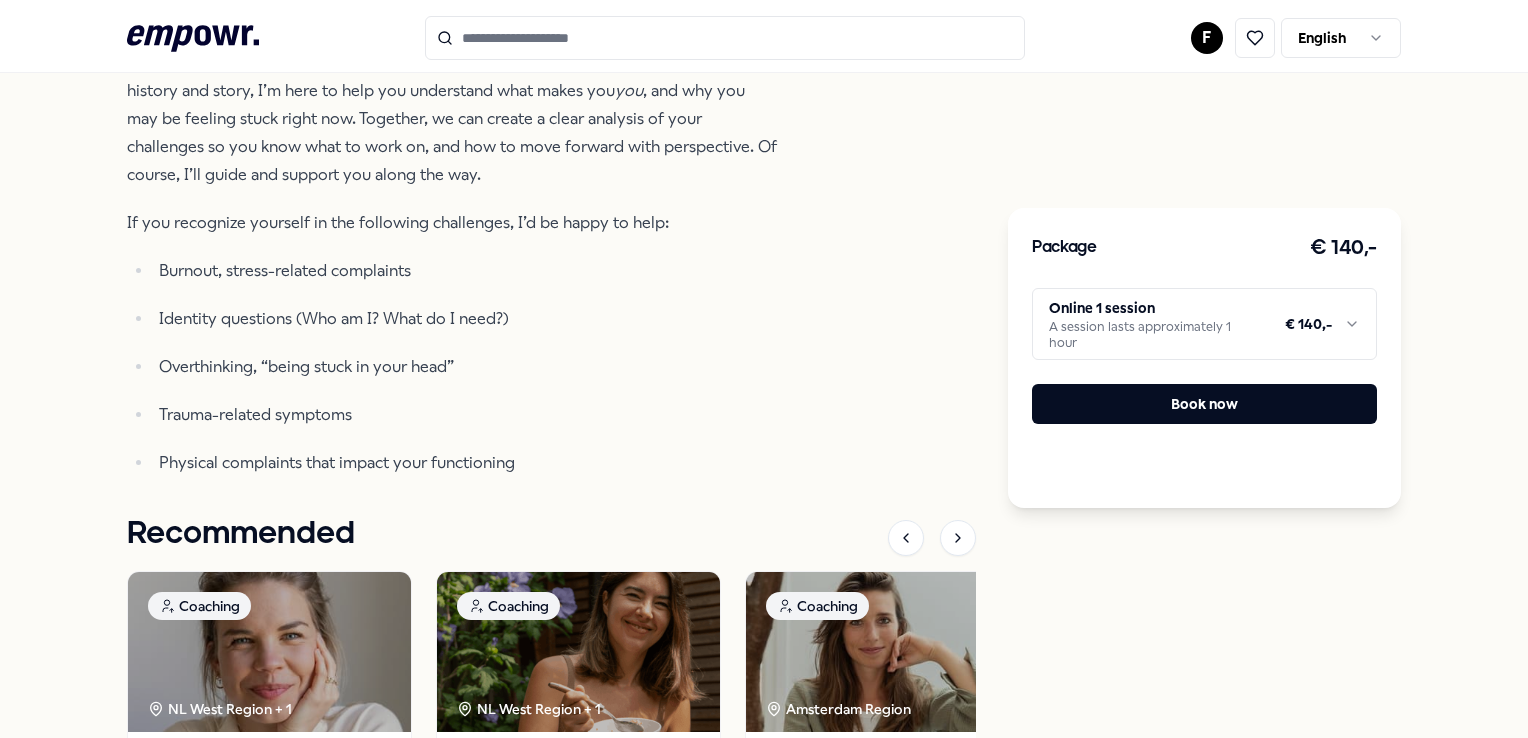 scroll, scrollTop: 728, scrollLeft: 0, axis: vertical 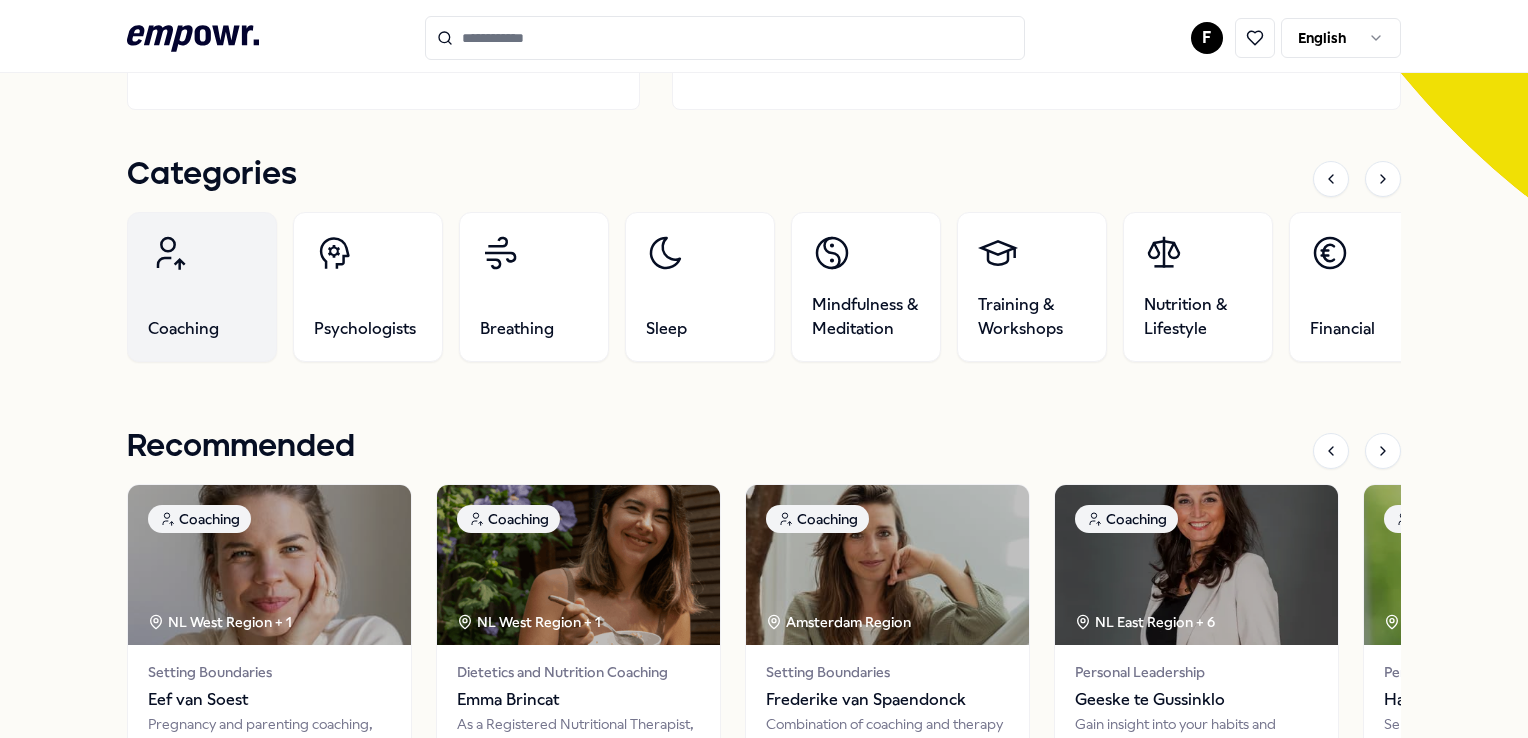 click on "Coaching" at bounding box center [183, 329] 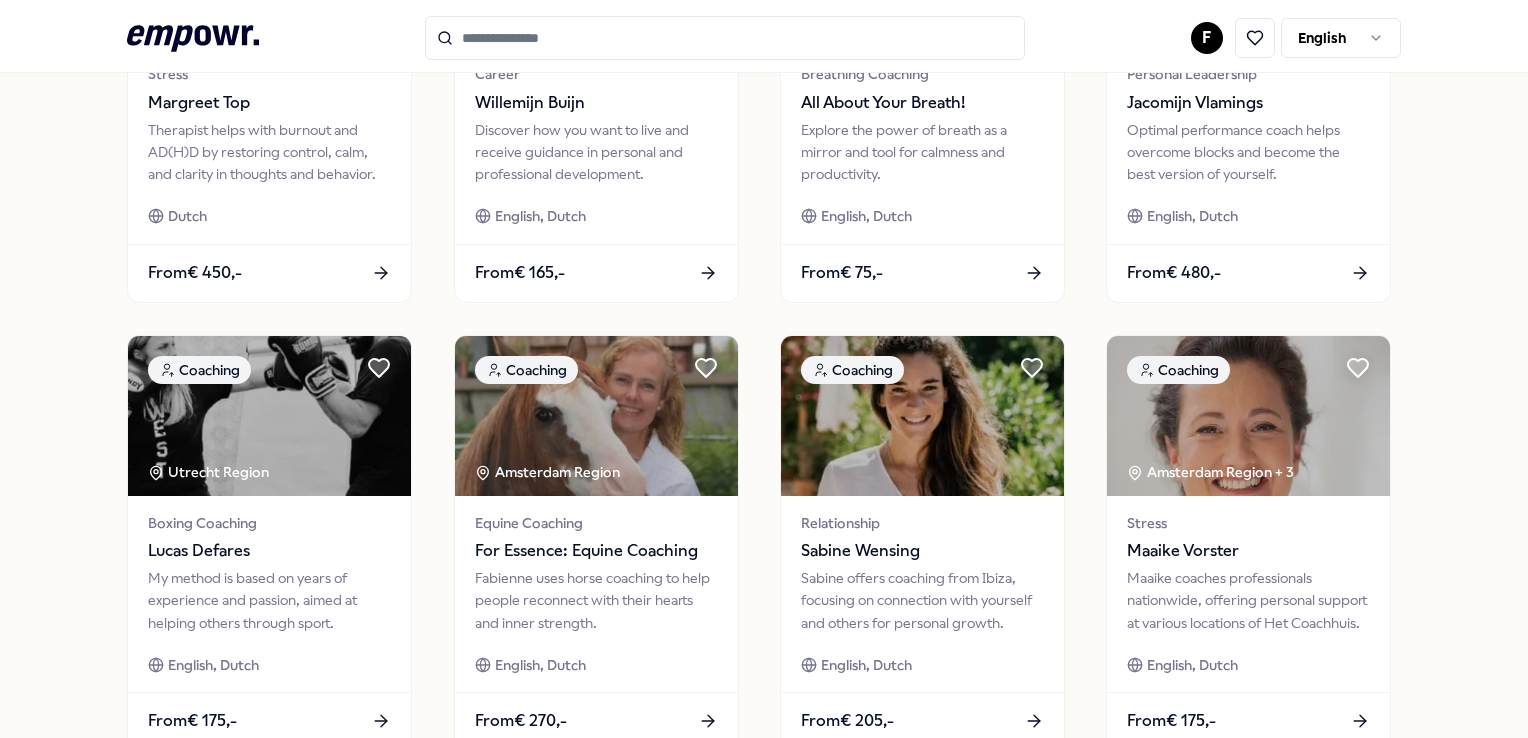 scroll, scrollTop: 1049, scrollLeft: 0, axis: vertical 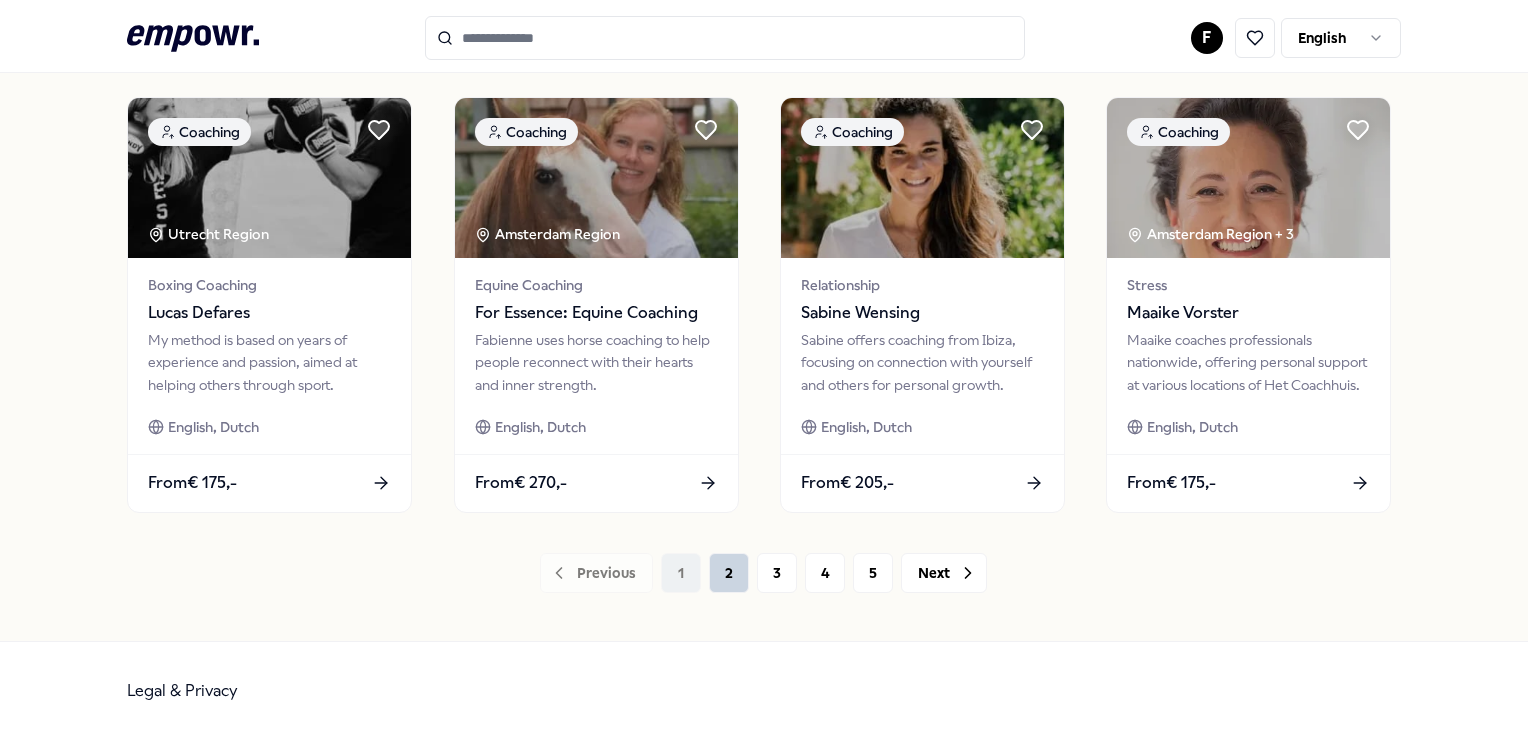click on "2" at bounding box center [729, 573] 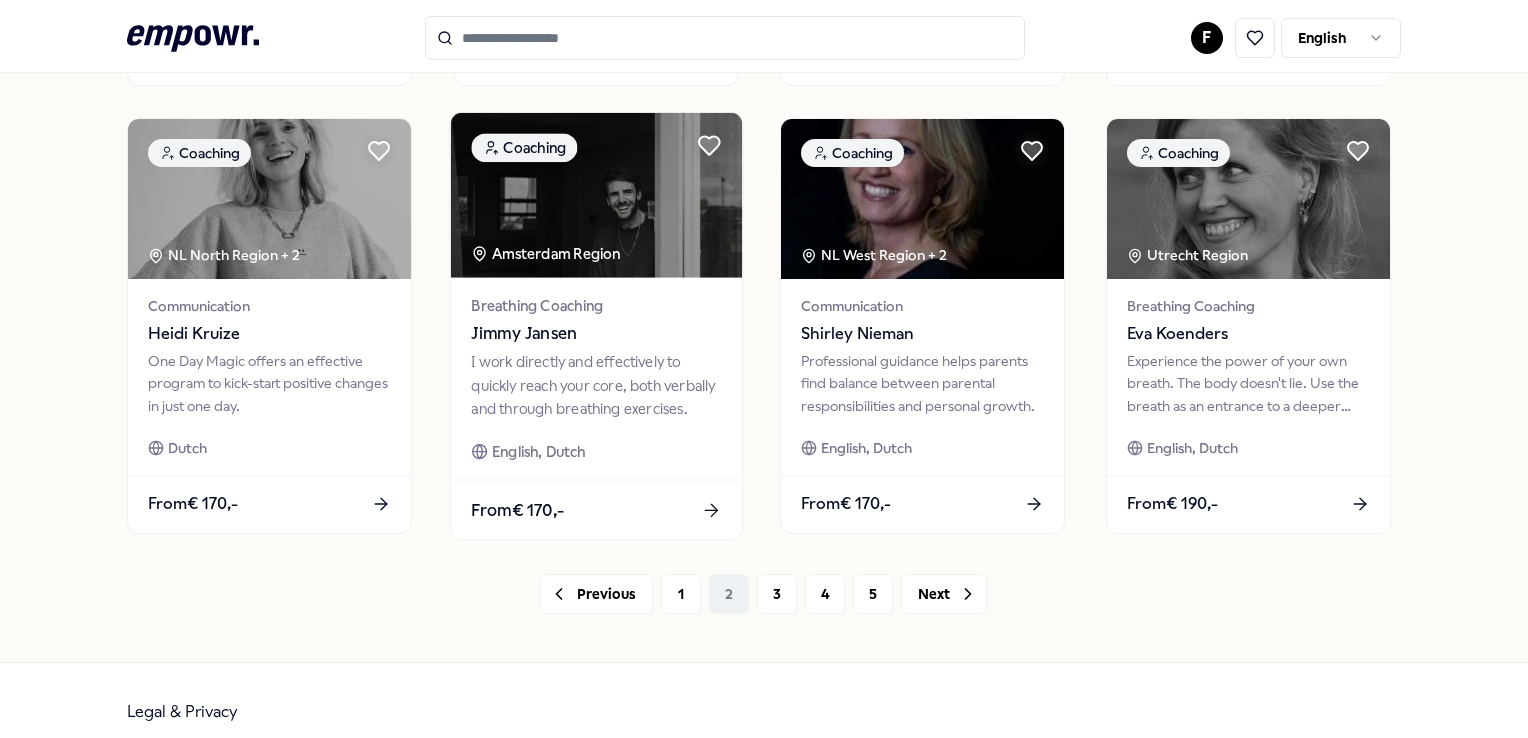 scroll, scrollTop: 1049, scrollLeft: 0, axis: vertical 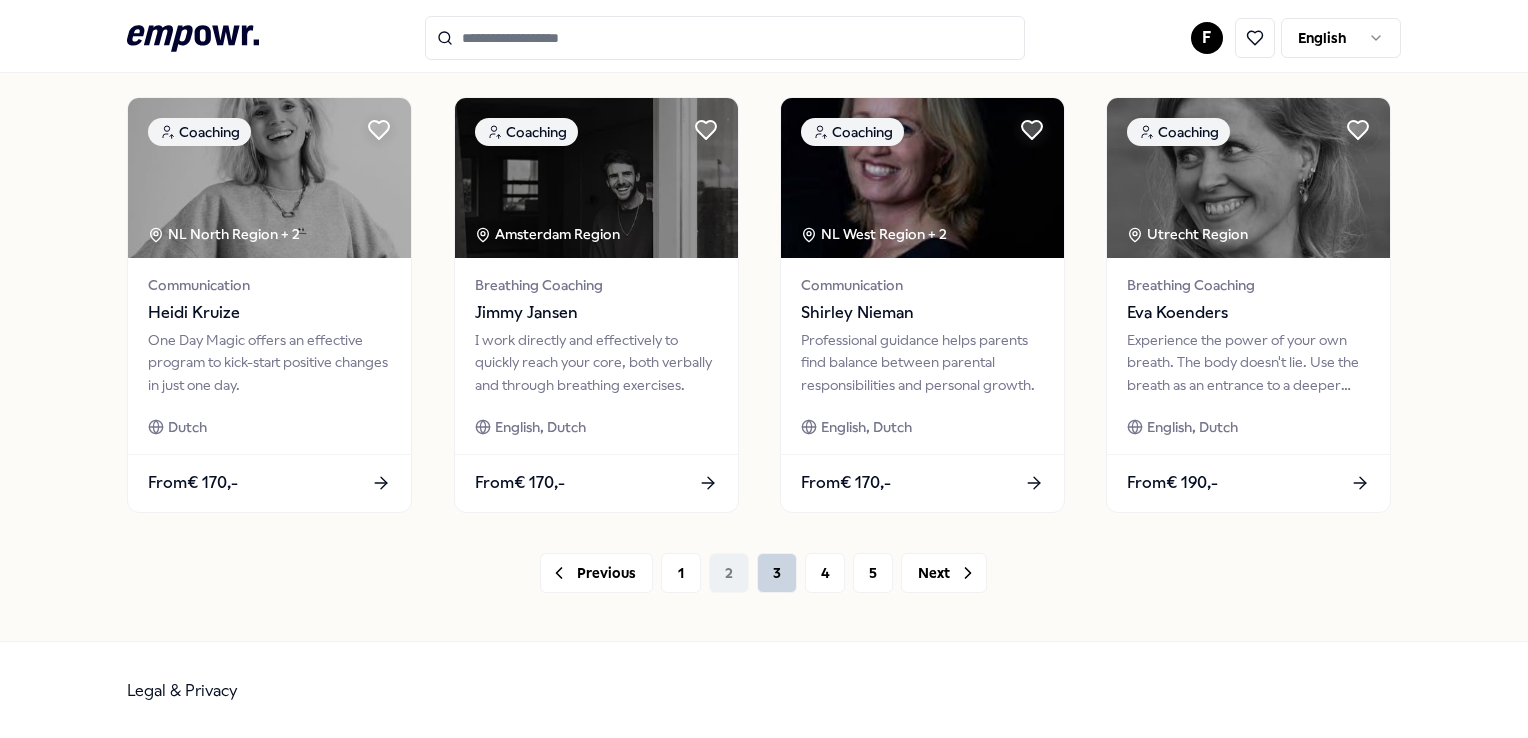 click on "3" at bounding box center (777, 573) 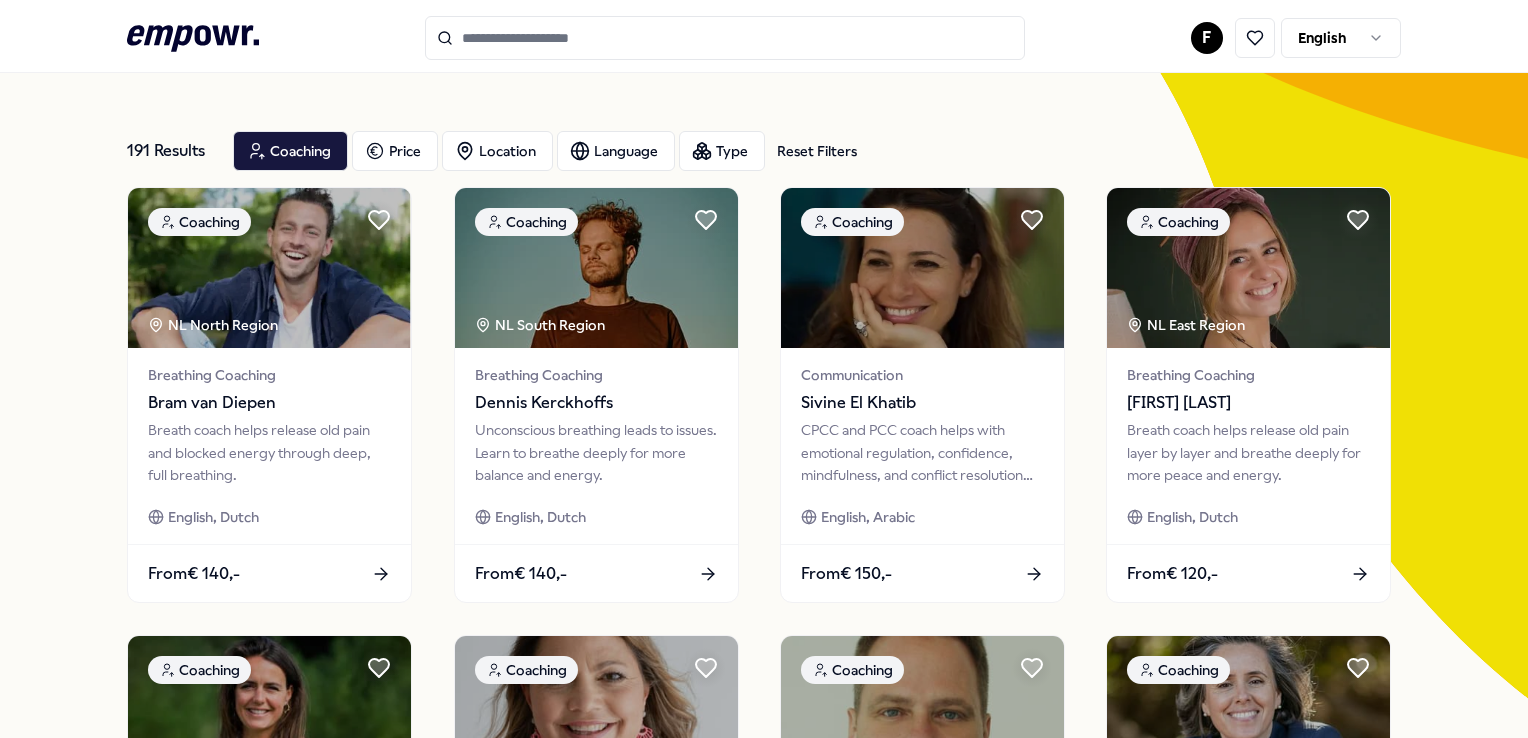 scroll, scrollTop: 61, scrollLeft: 0, axis: vertical 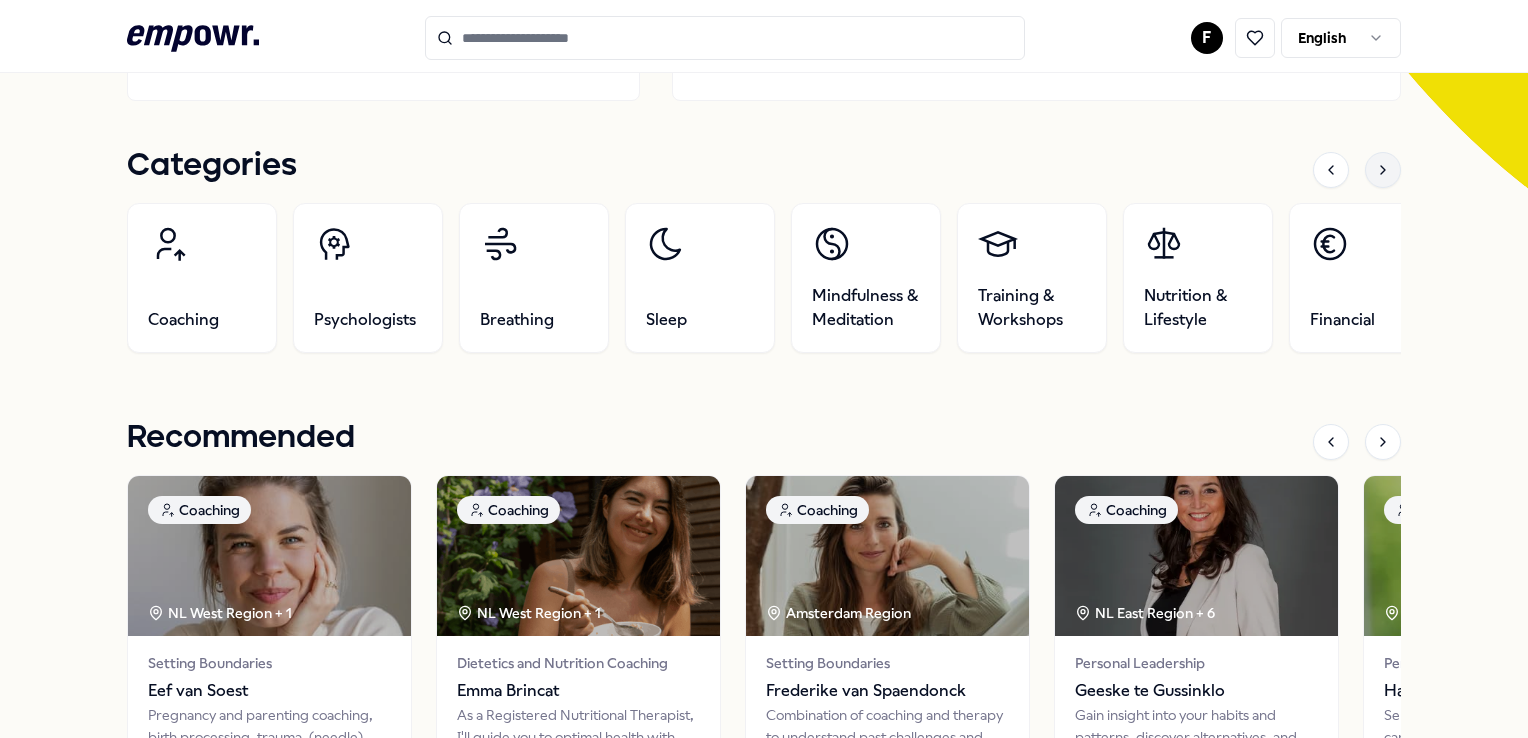 click 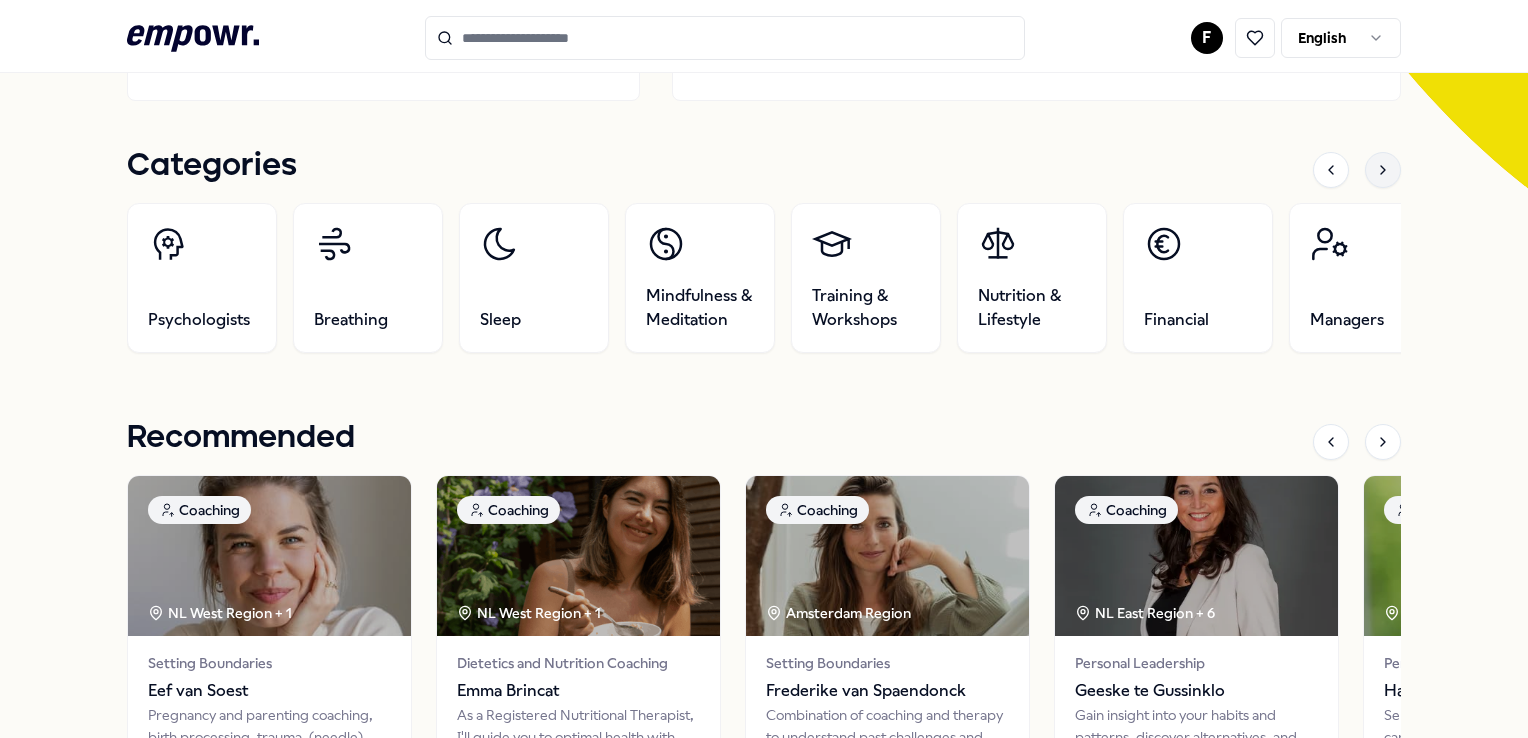 click 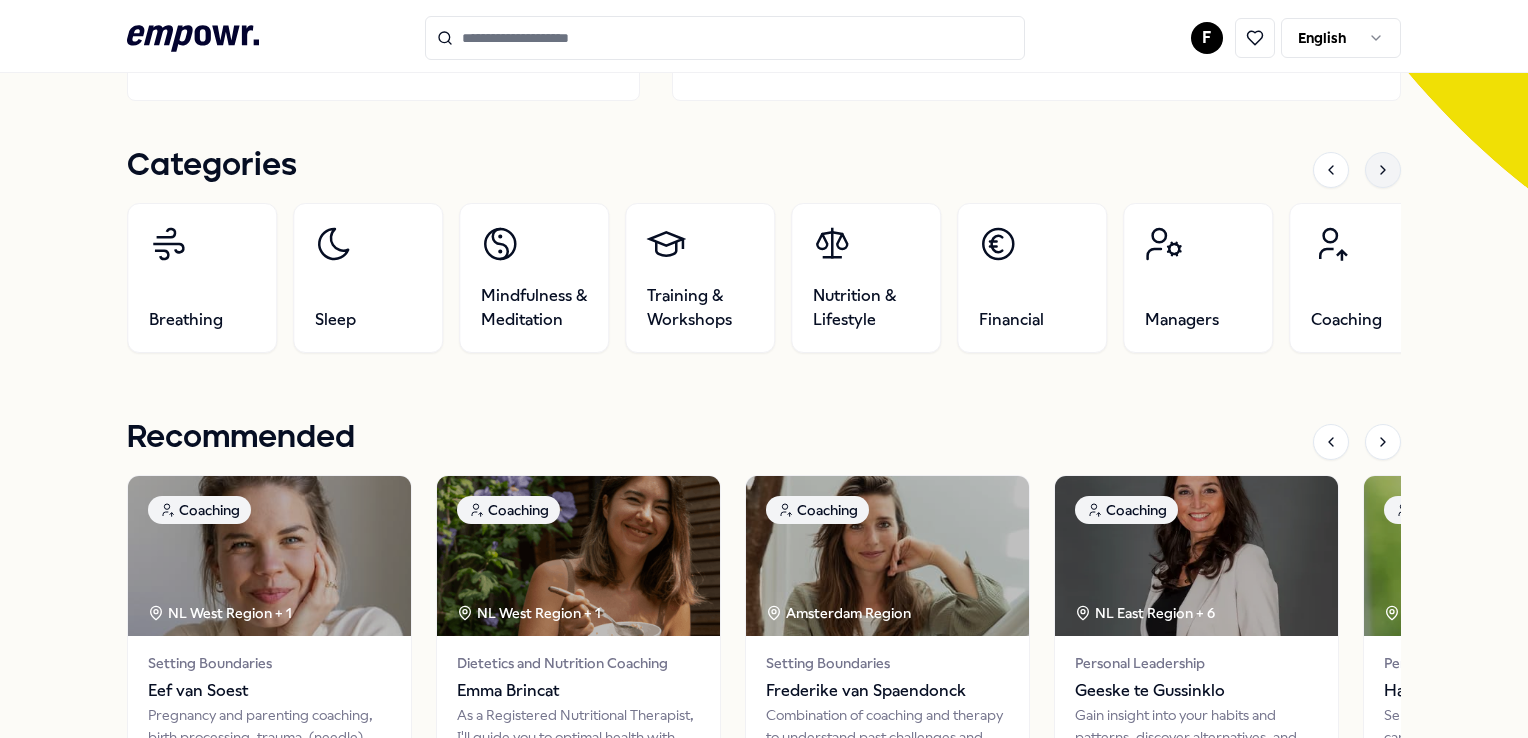 click 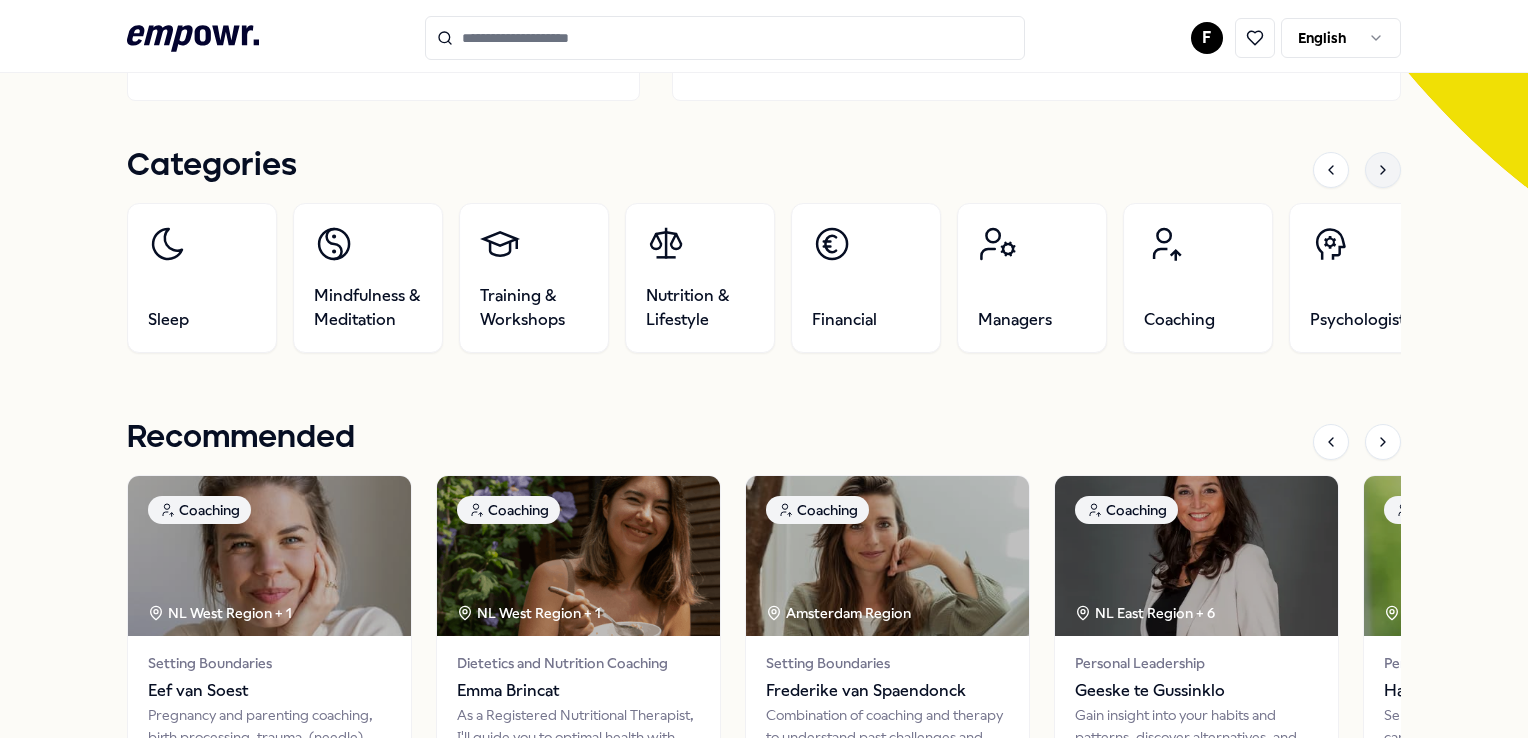 click 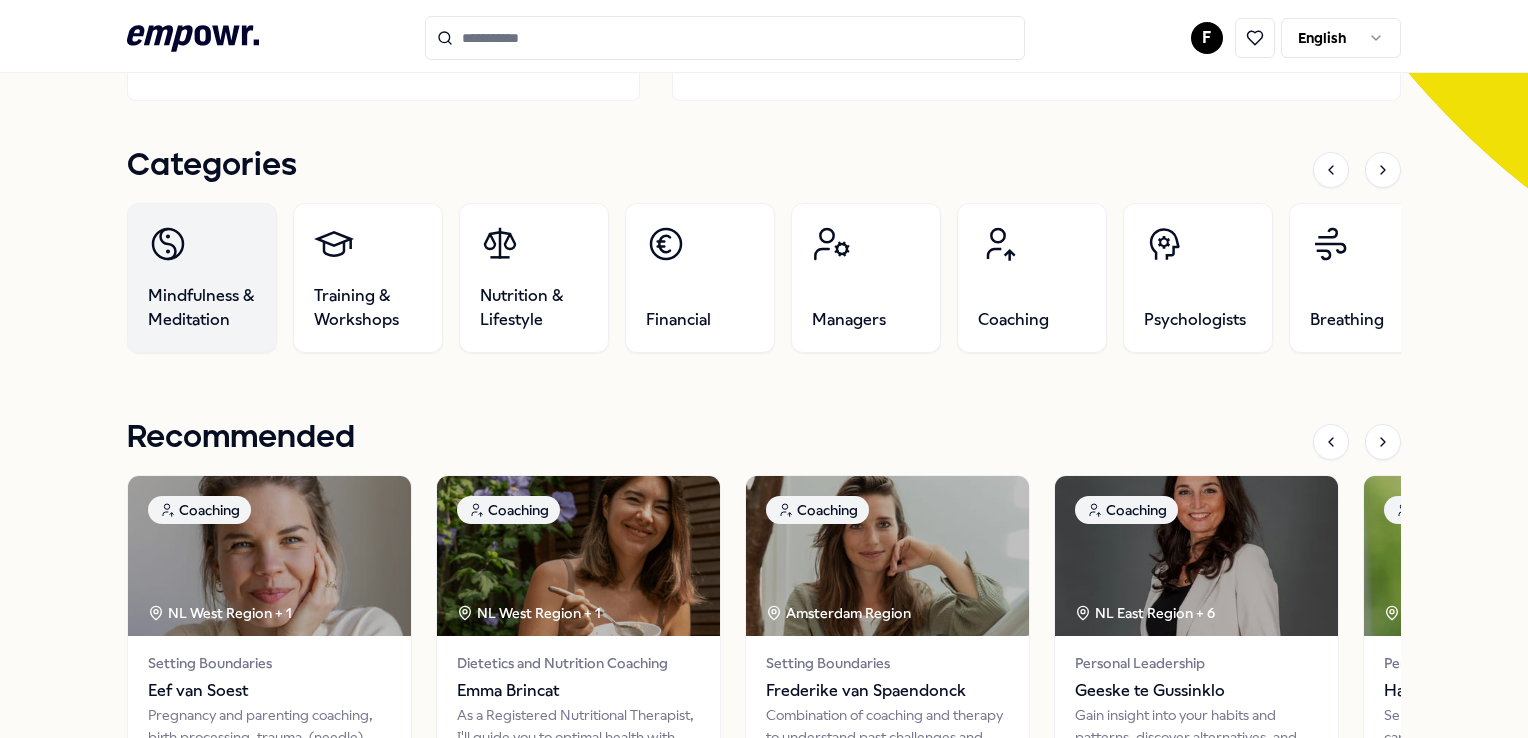 click on "Mindfulness & Meditation" at bounding box center (202, 308) 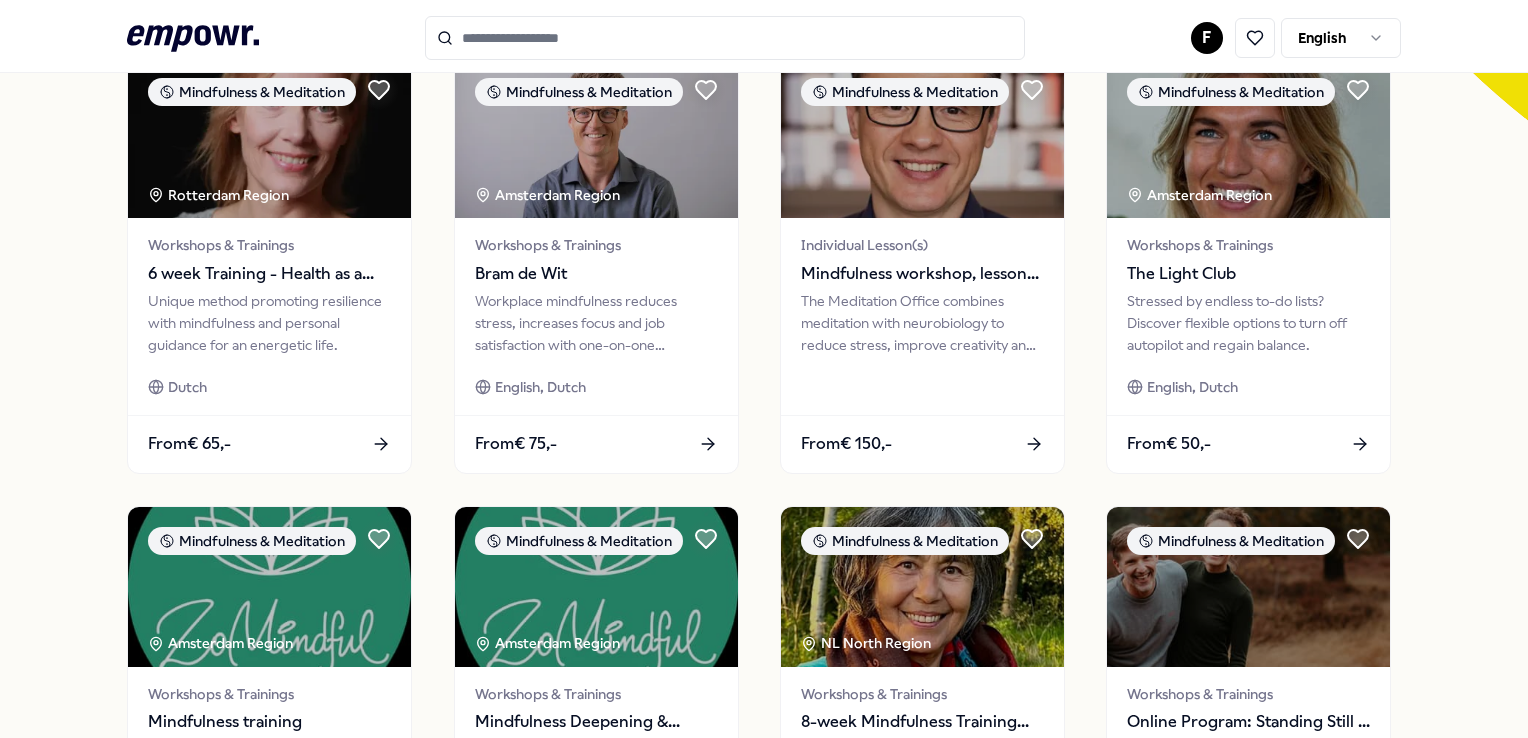 scroll, scrollTop: 1049, scrollLeft: 0, axis: vertical 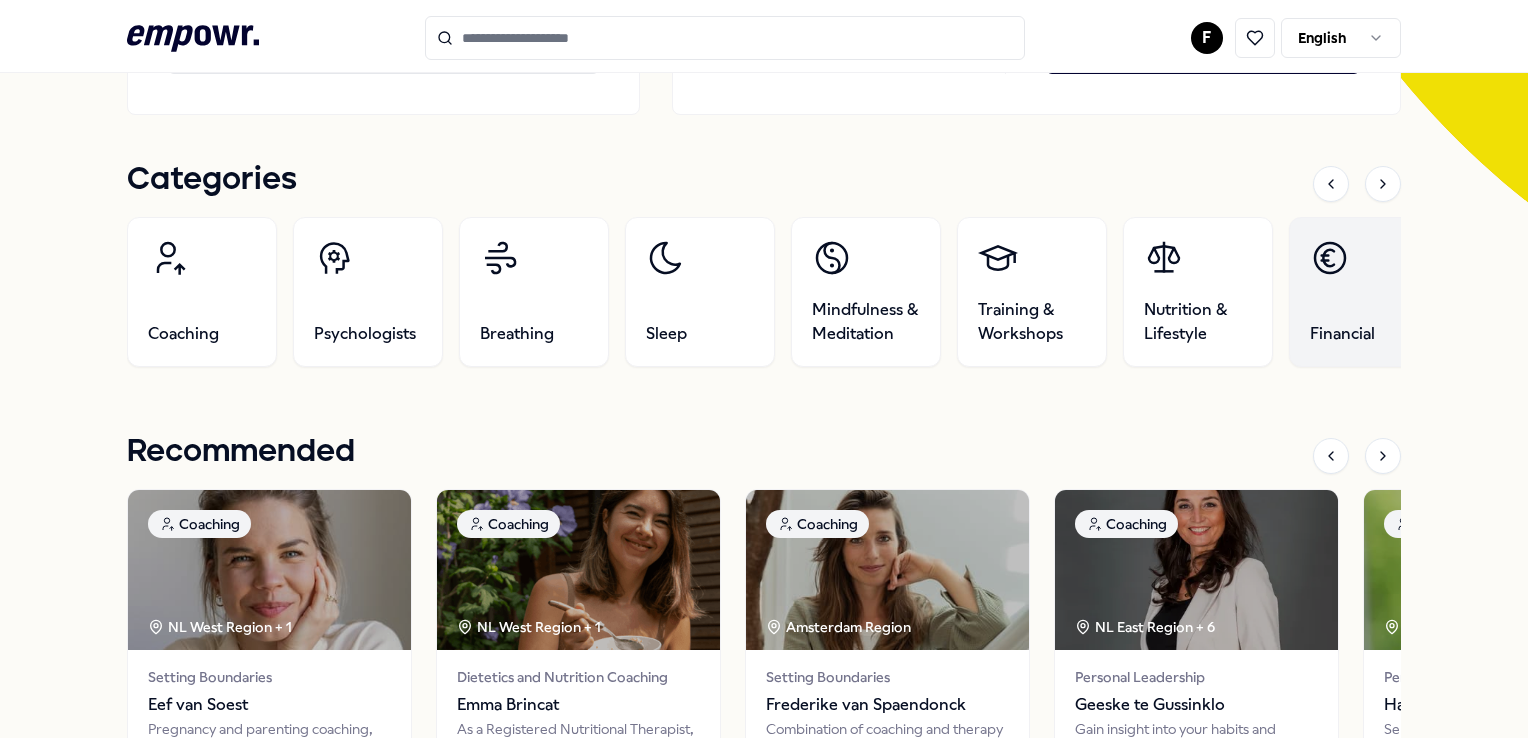 click on "Financial" at bounding box center [1364, 292] 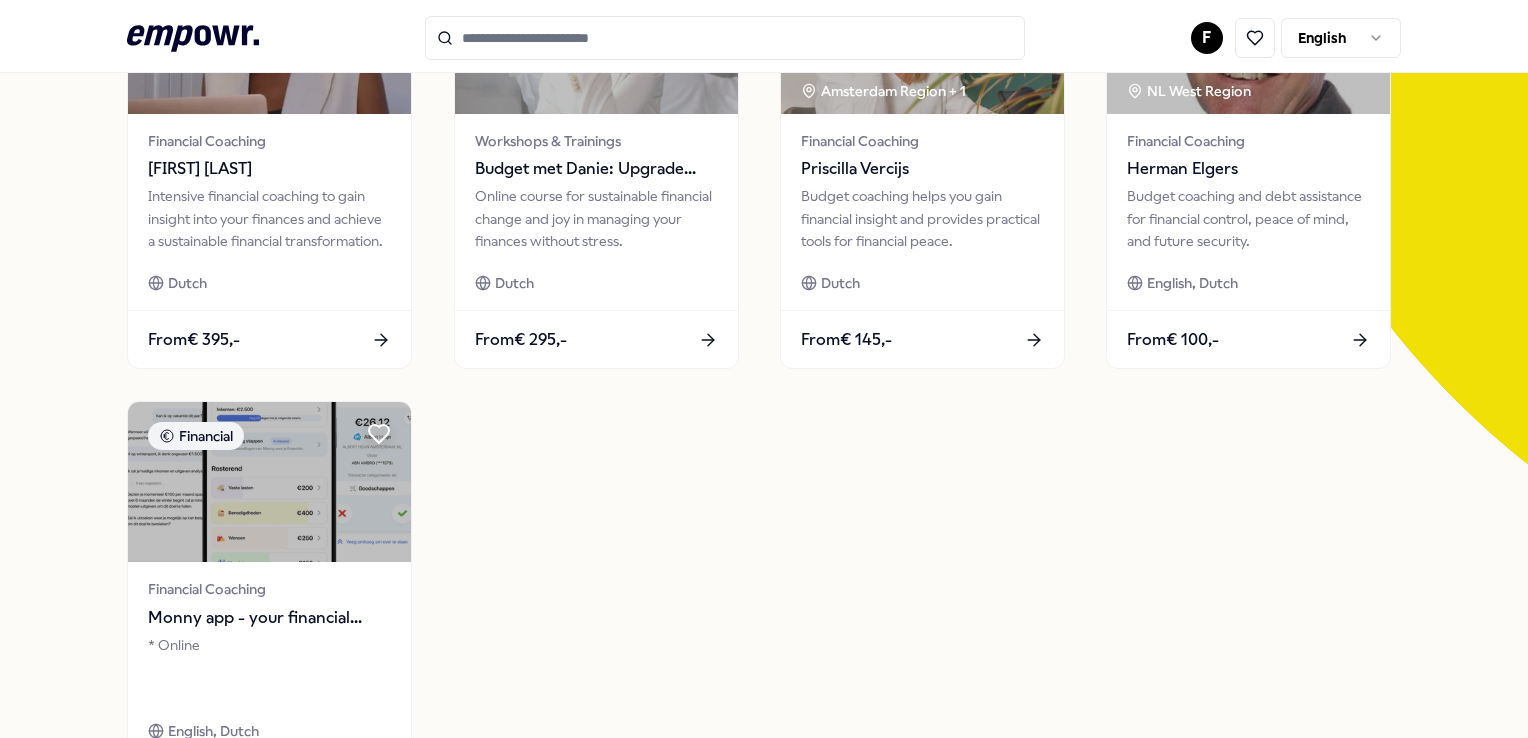scroll, scrollTop: 297, scrollLeft: 0, axis: vertical 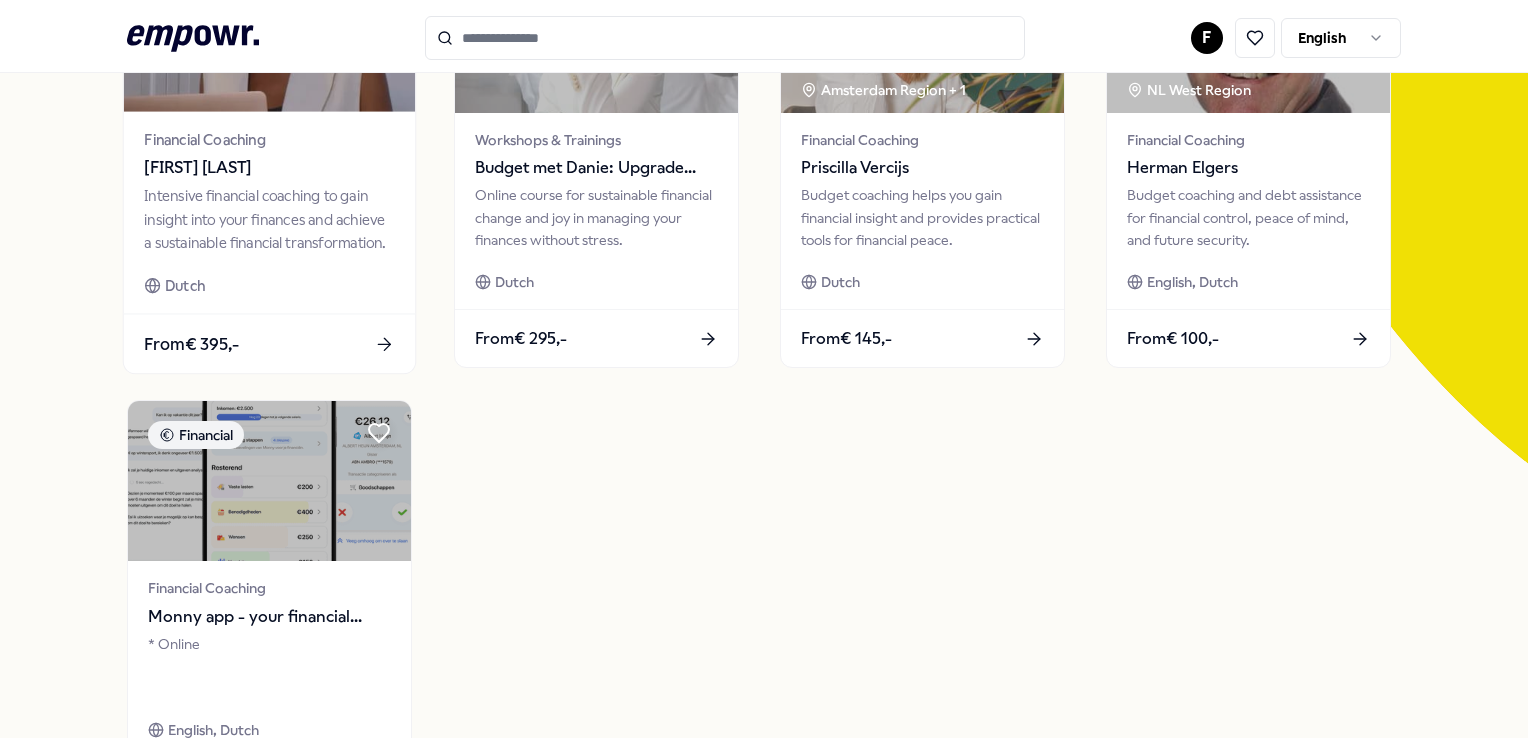 click on "Intensive financial coaching to gain insight into your finances and achieve a
sustainable financial transformation." at bounding box center (270, 219) 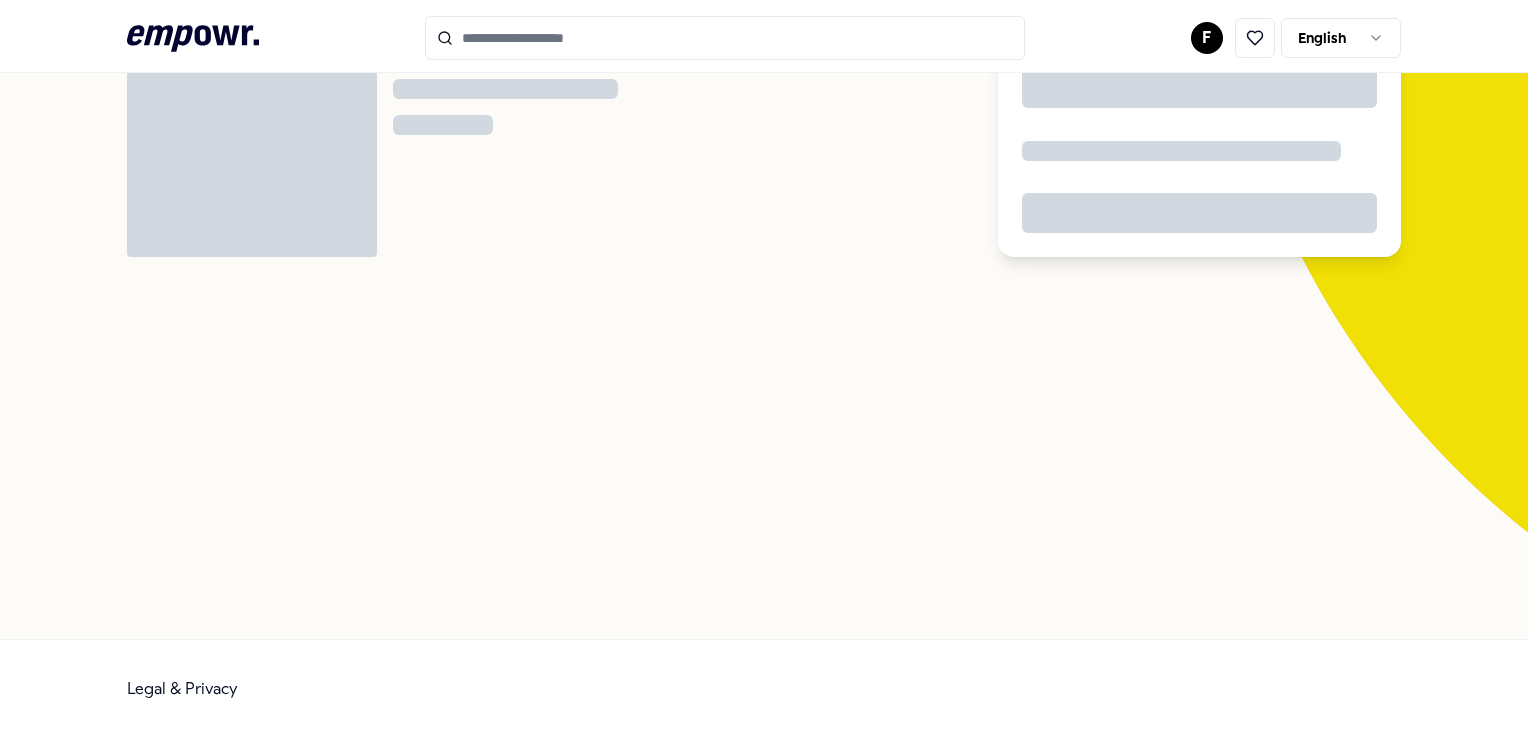 scroll, scrollTop: 128, scrollLeft: 0, axis: vertical 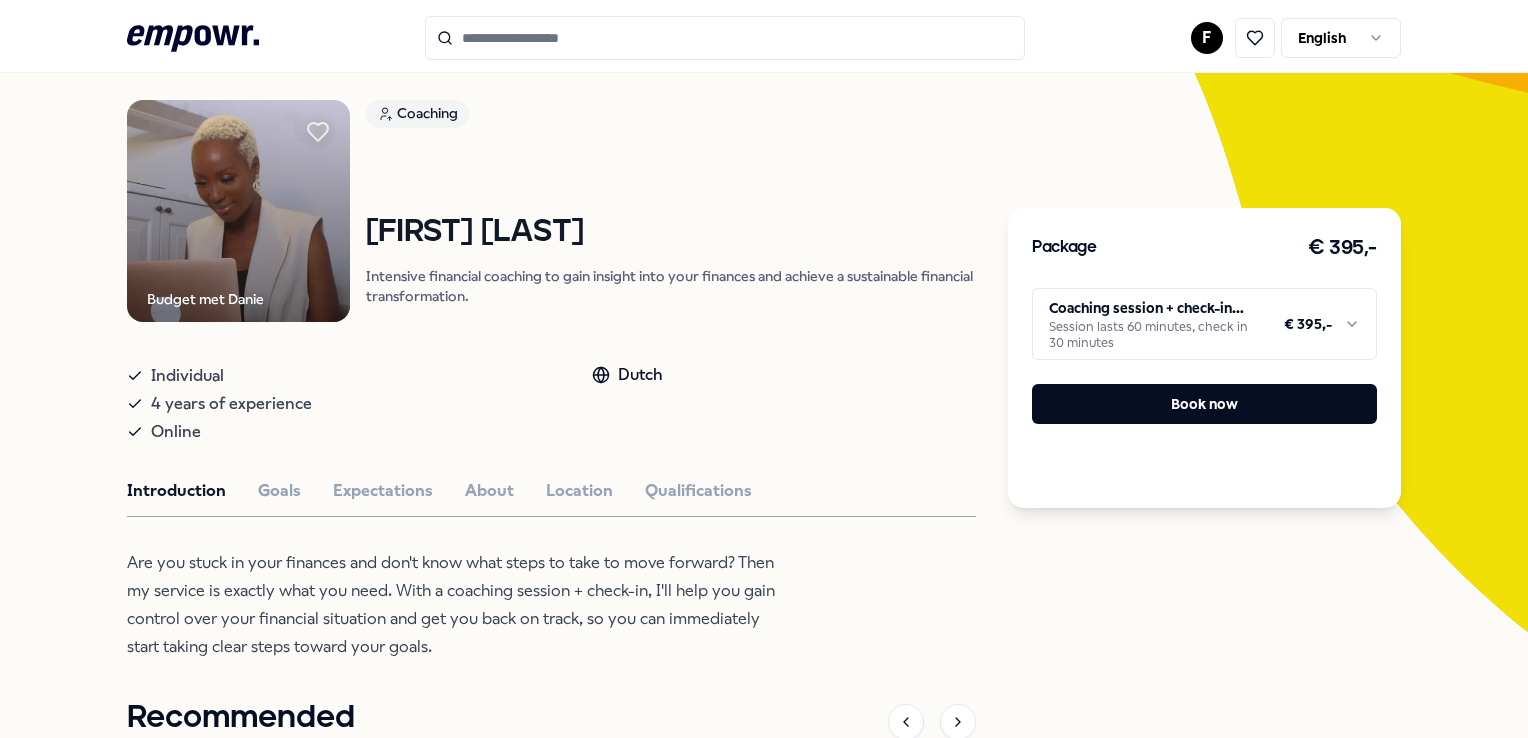 click on ".empowr-logo_svg__cls-1{fill:#03032f} F English All categories   Self-care library Back Budget met [NAME] Coaching [NAME] Intensive financial coaching to gain insight into your finances and achieve a sustainable financial transformation. Individual 4 years of experience Online Dutch Introduction Goals Expectations About Location Qualifications Are you stuck in your finances and don't know what steps to take to move forward? Then my service is exactly what you need. With a coaching session + check-in, I'll help you gain control over your financial situation and get you back on track, so you can immediately start taking clear steps toward your goals. Recommended Coaching NL [REGION]   + 1 Setting Boundaries [NAME] Pregnancy and parenting coaching, birth processing, trauma, (needle) anxiety &
stress coaching. English, Dutch From  € 135,- Coaching NL [REGION]   + 1 Dietetics and Nutrition Coaching [NAME] English From  € 80,- Coaching [CITY] Region   Setting Boundaries From" at bounding box center (764, 369) 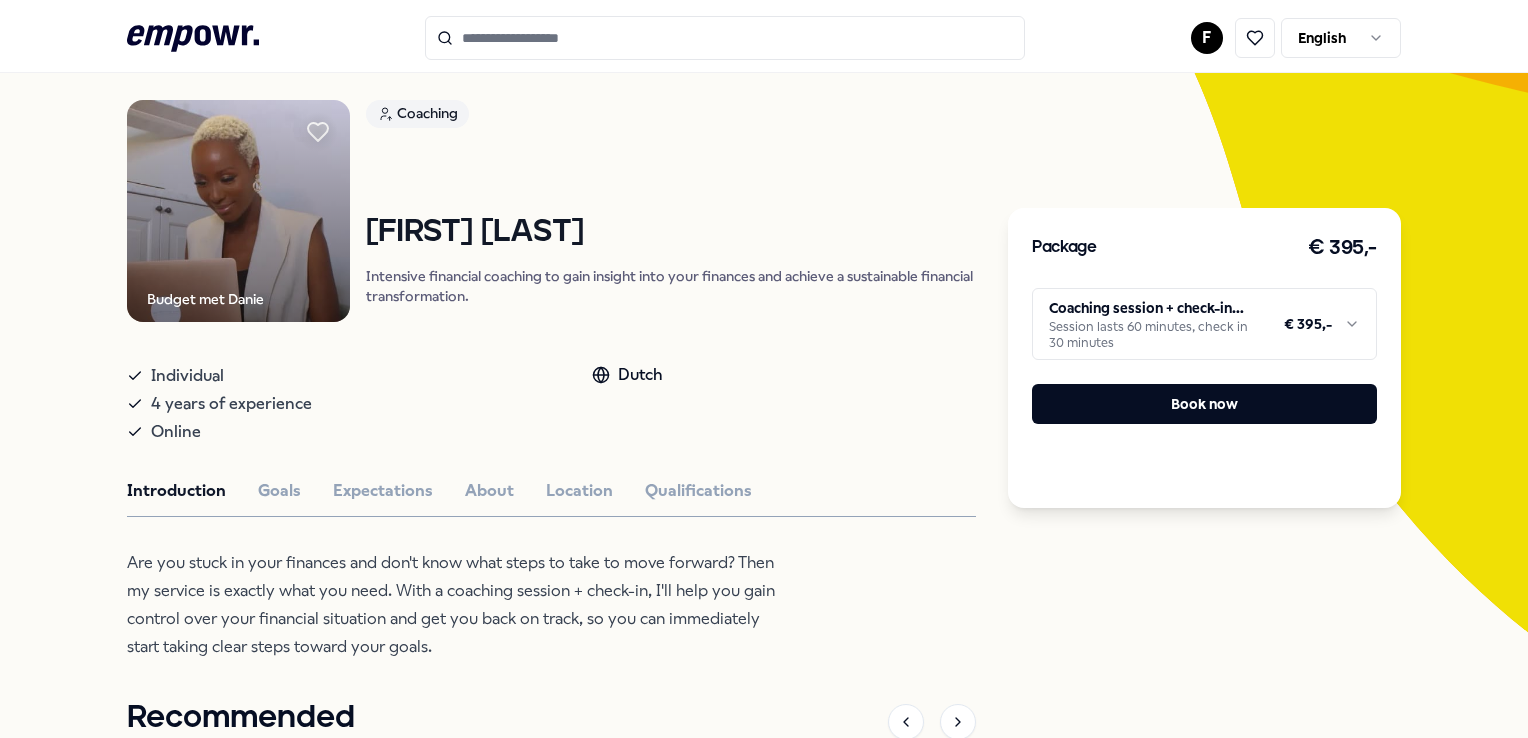 click on ".empowr-logo_svg__cls-1{fill:#03032f} F English All categories   Self-care library Back Budget met [NAME] Coaching [NAME] Intensive financial coaching to gain insight into your finances and achieve a sustainable financial transformation. Individual 4 years of experience Online Dutch Introduction Goals Expectations About Location Qualifications Are you stuck in your finances and don't know what steps to take to move forward? Then my service is exactly what you need. With a coaching session + check-in, I'll help you gain control over your financial situation and get you back on track, so you can immediately start taking clear steps toward your goals. Recommended Coaching NL [REGION]   + 1 Setting Boundaries [NAME] Pregnancy and parenting coaching, birth processing, trauma, (needle) anxiety &
stress coaching. English, Dutch From  € 135,- Coaching NL [REGION]   + 1 Dietetics and Nutrition Coaching [NAME] English From  € 80,- Coaching [CITY] Region   Setting Boundaries From" at bounding box center [764, 369] 